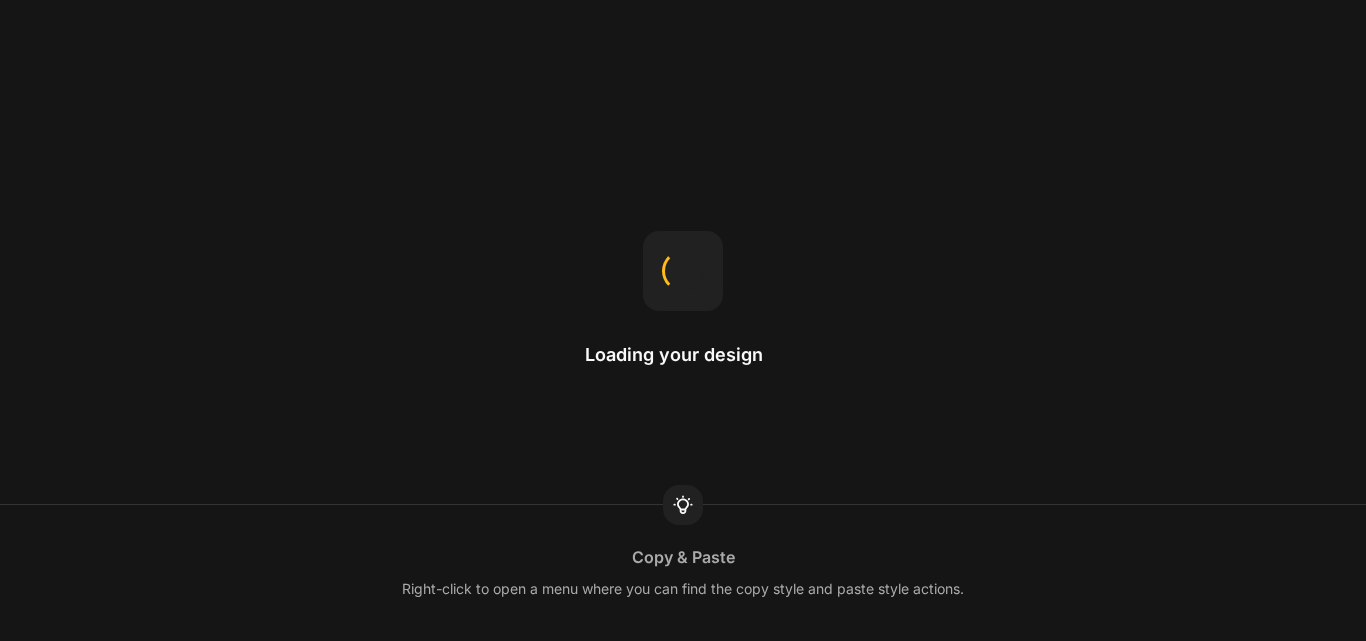 scroll, scrollTop: 0, scrollLeft: 0, axis: both 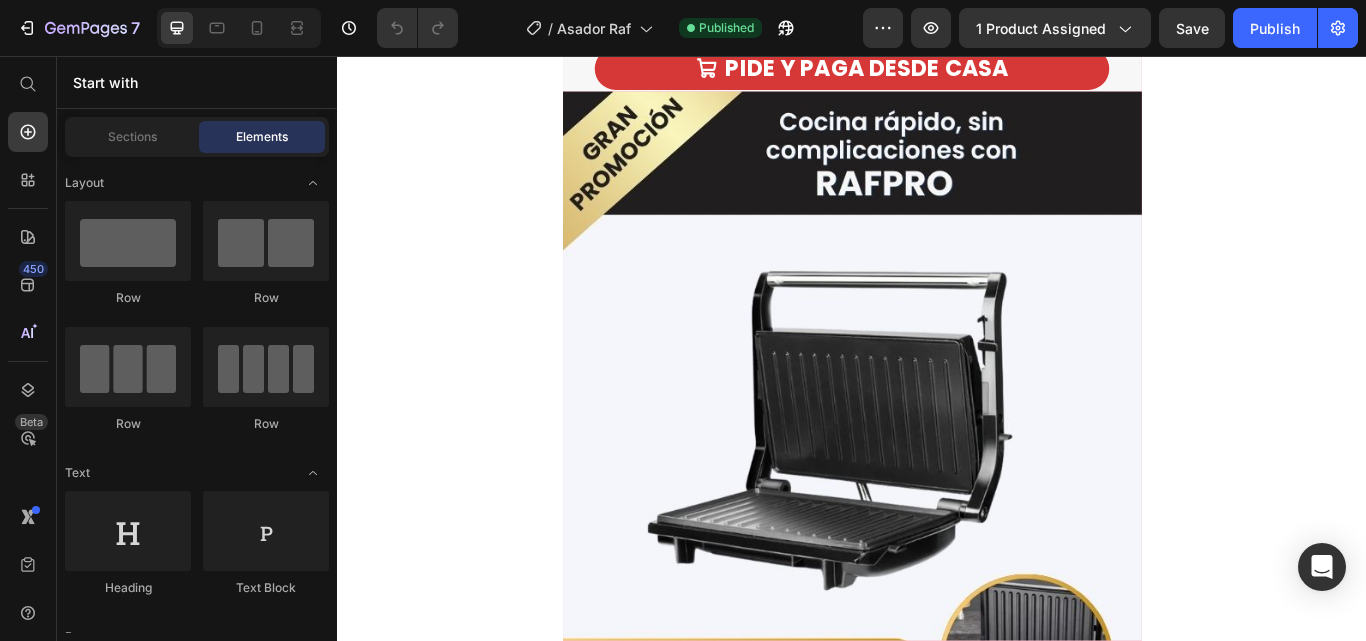 click at bounding box center [937, -3] 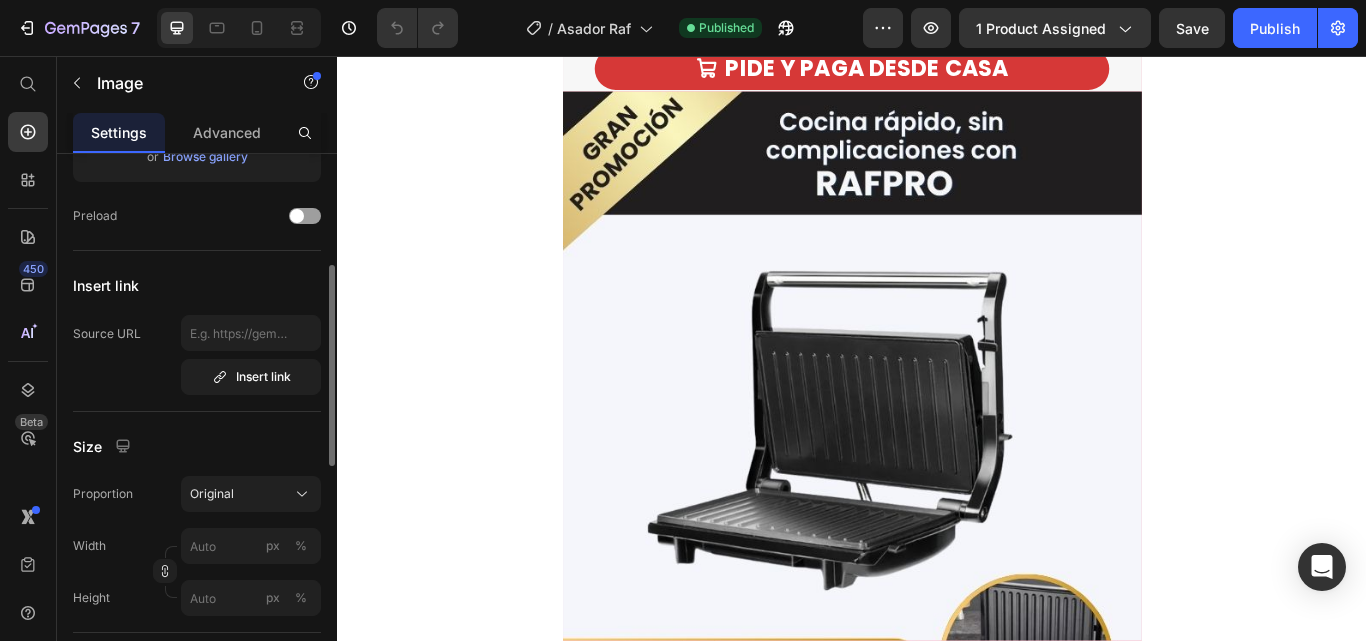 scroll, scrollTop: 0, scrollLeft: 0, axis: both 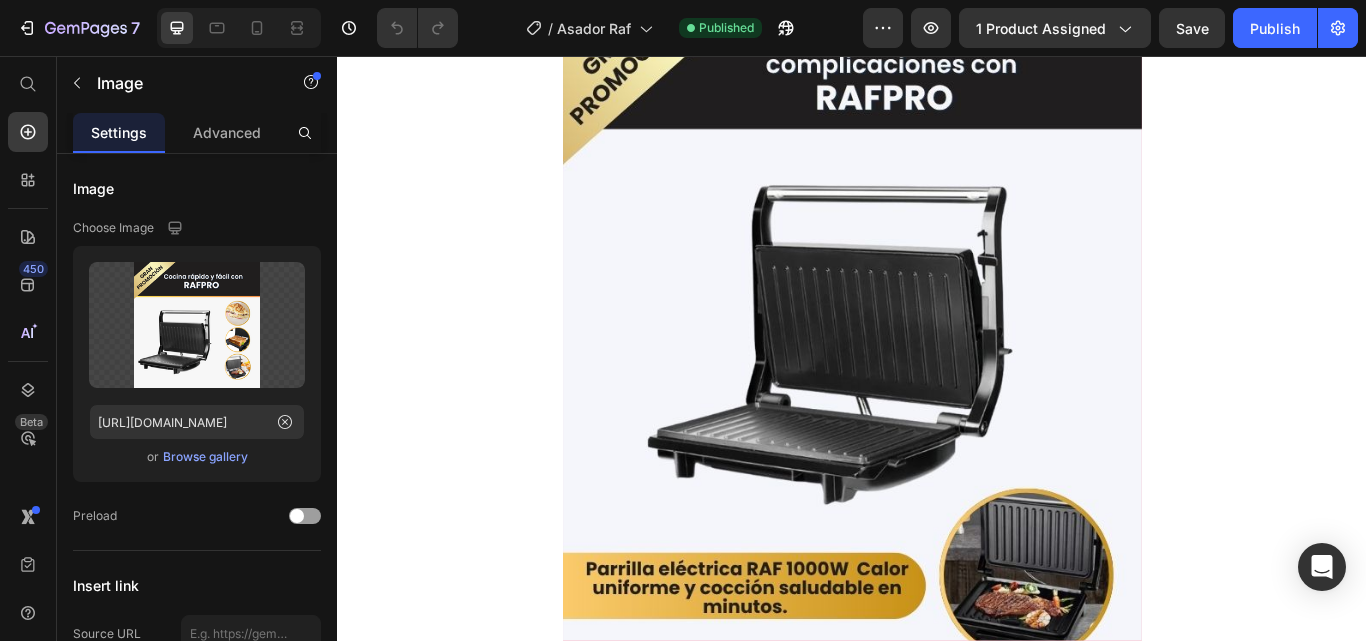 click 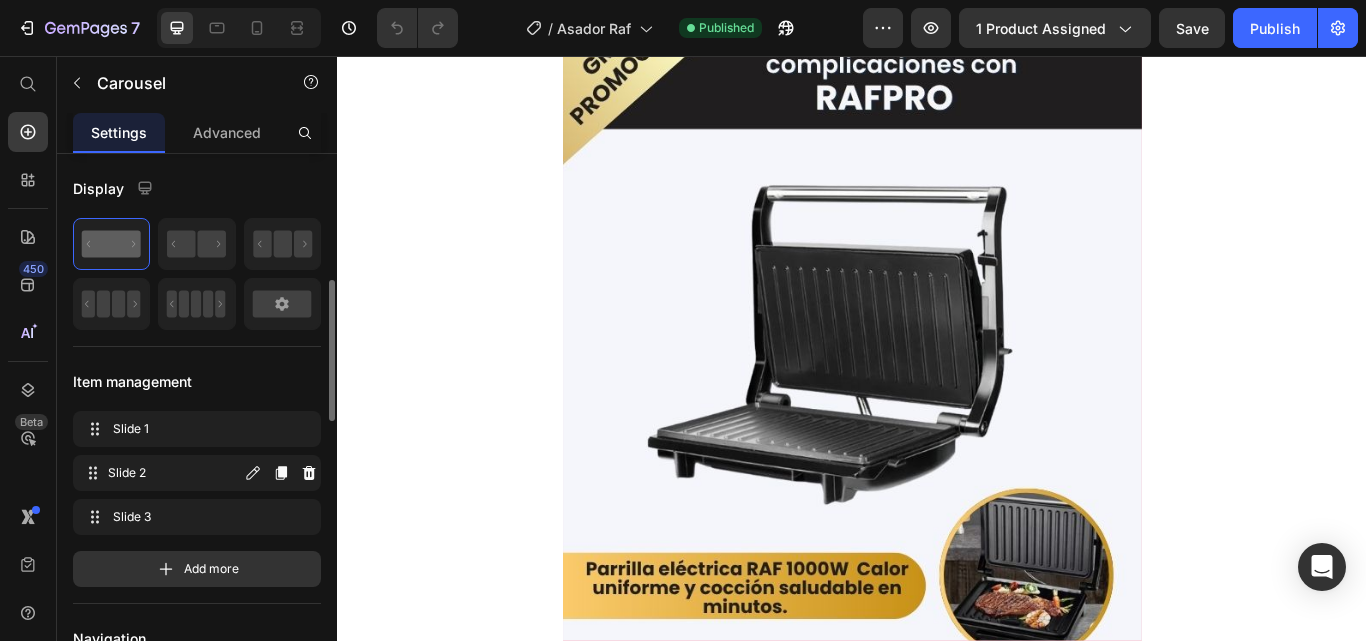 scroll, scrollTop: 100, scrollLeft: 0, axis: vertical 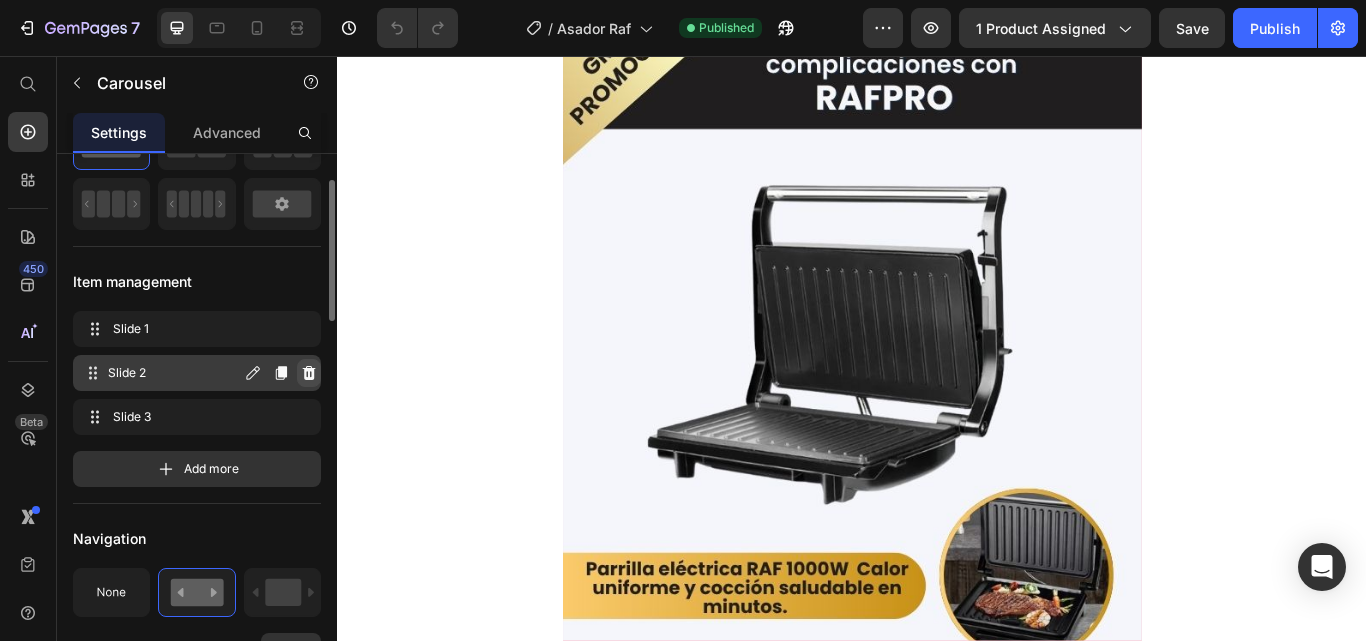 click 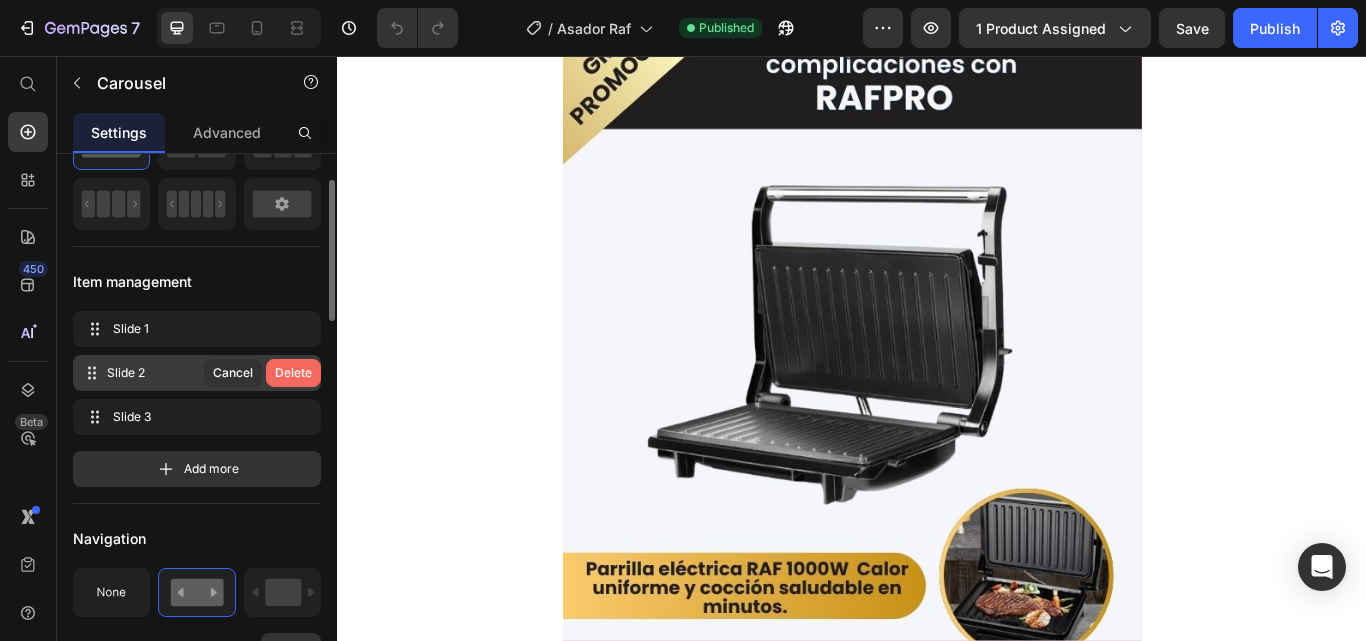 click on "Delete" at bounding box center [293, 373] 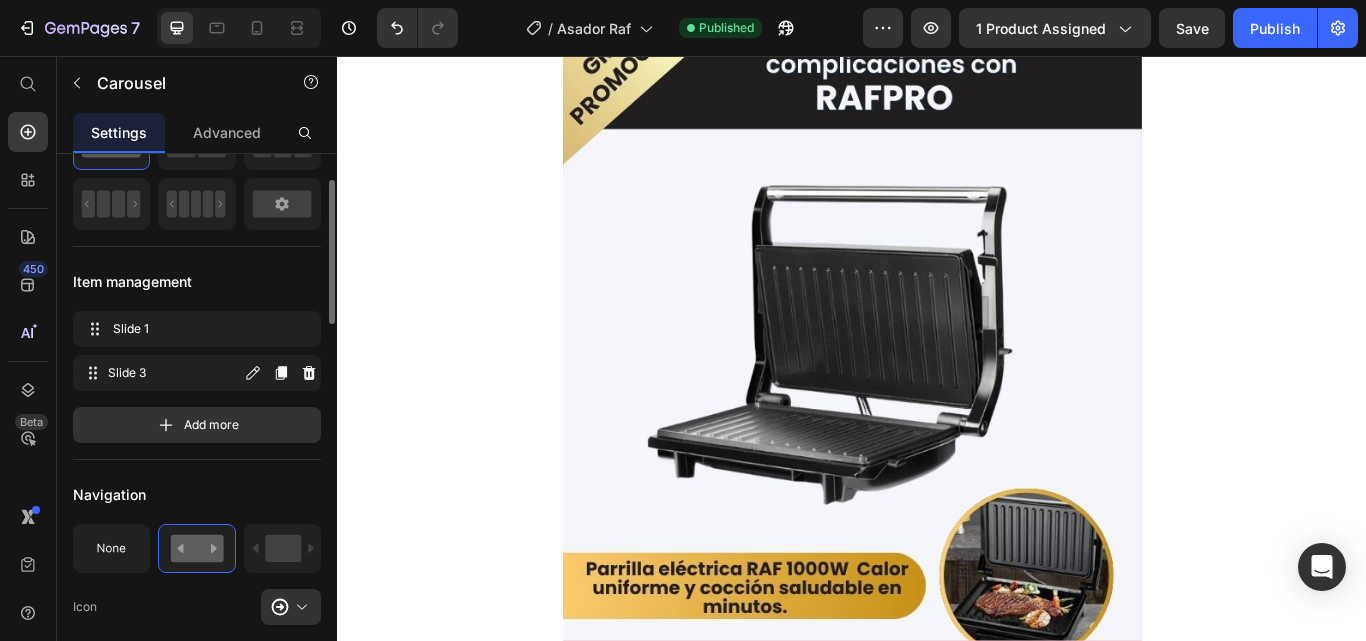 click 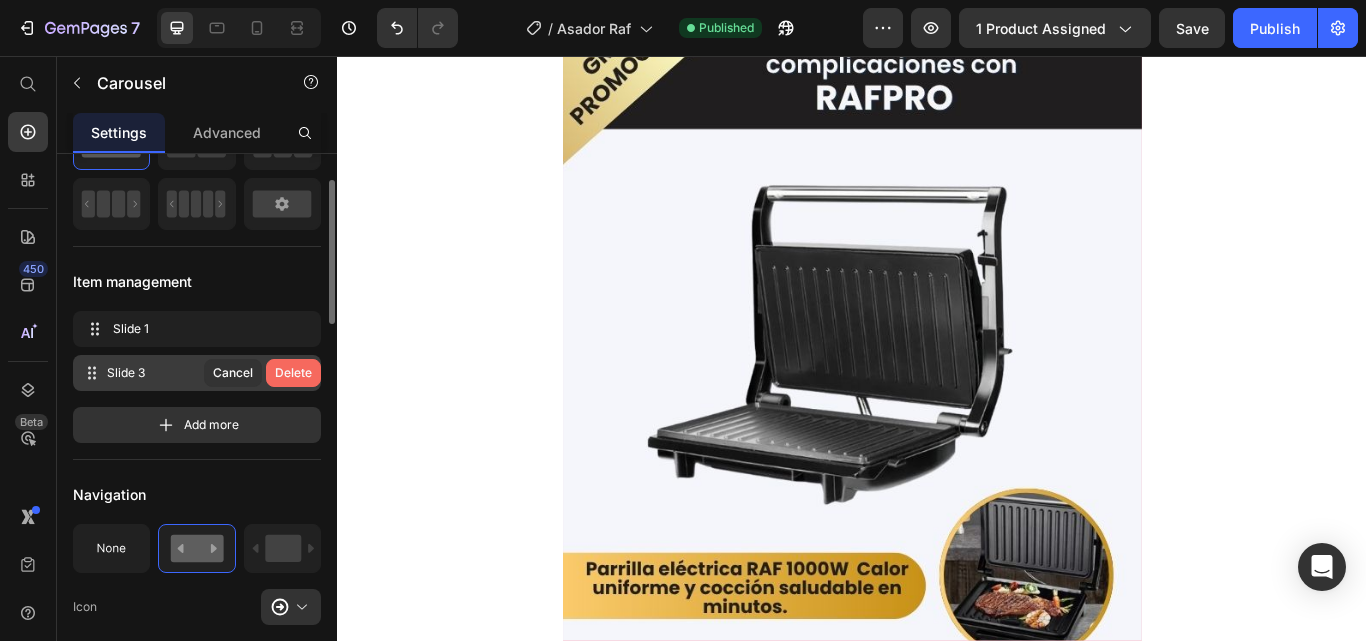 click on "Delete" at bounding box center [293, 373] 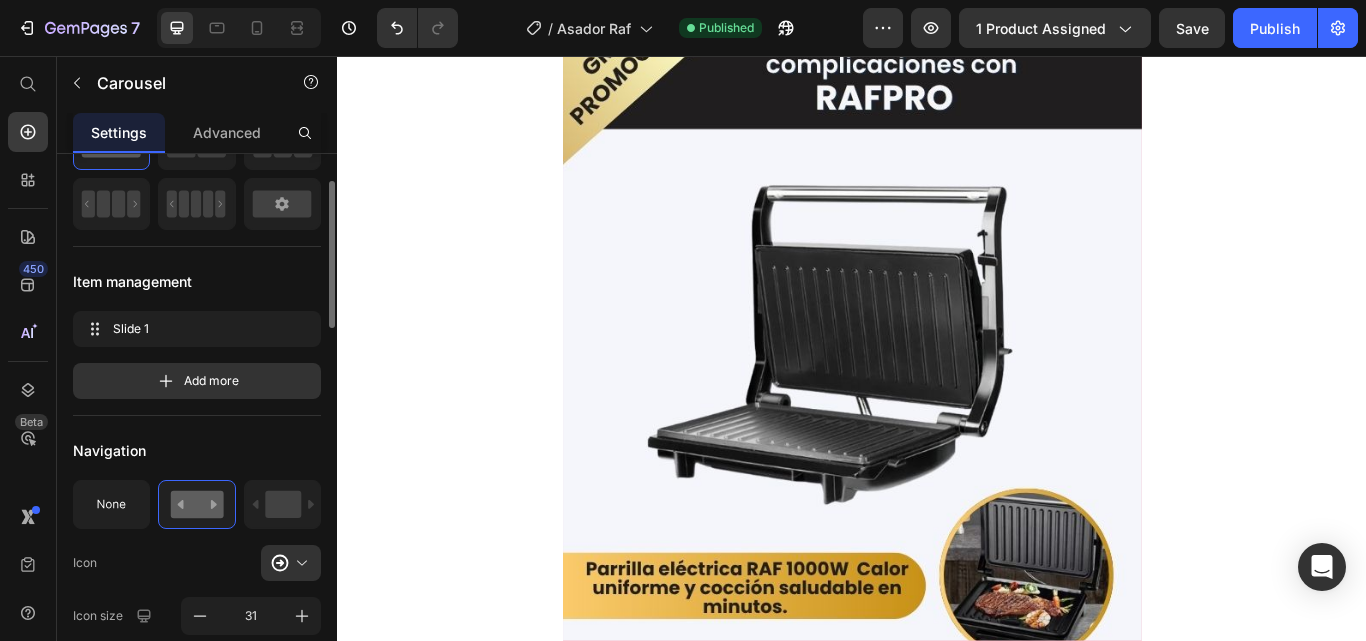 scroll, scrollTop: 0, scrollLeft: 0, axis: both 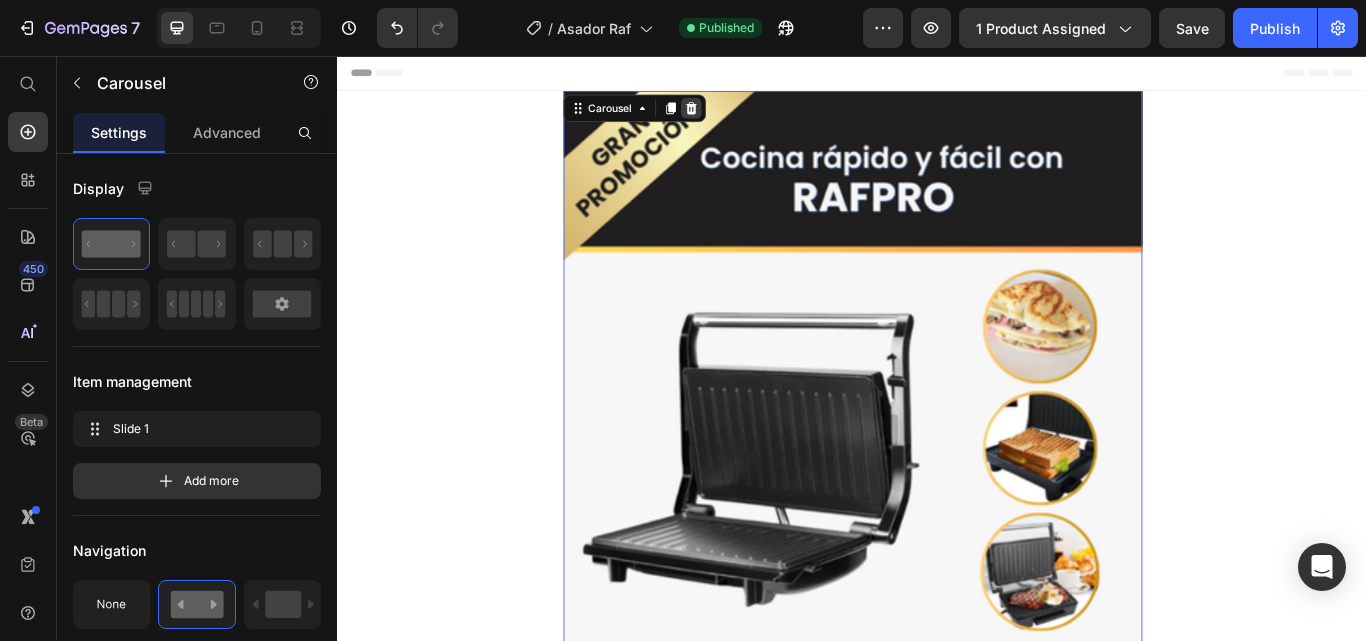 click 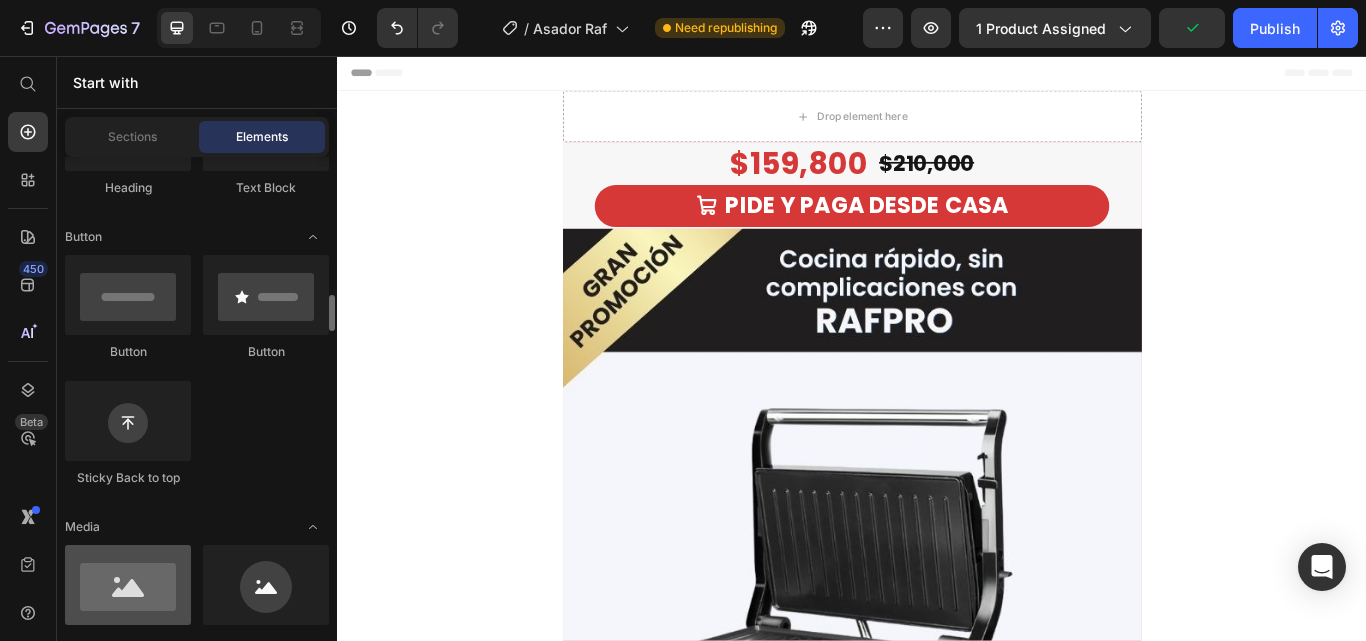 scroll, scrollTop: 500, scrollLeft: 0, axis: vertical 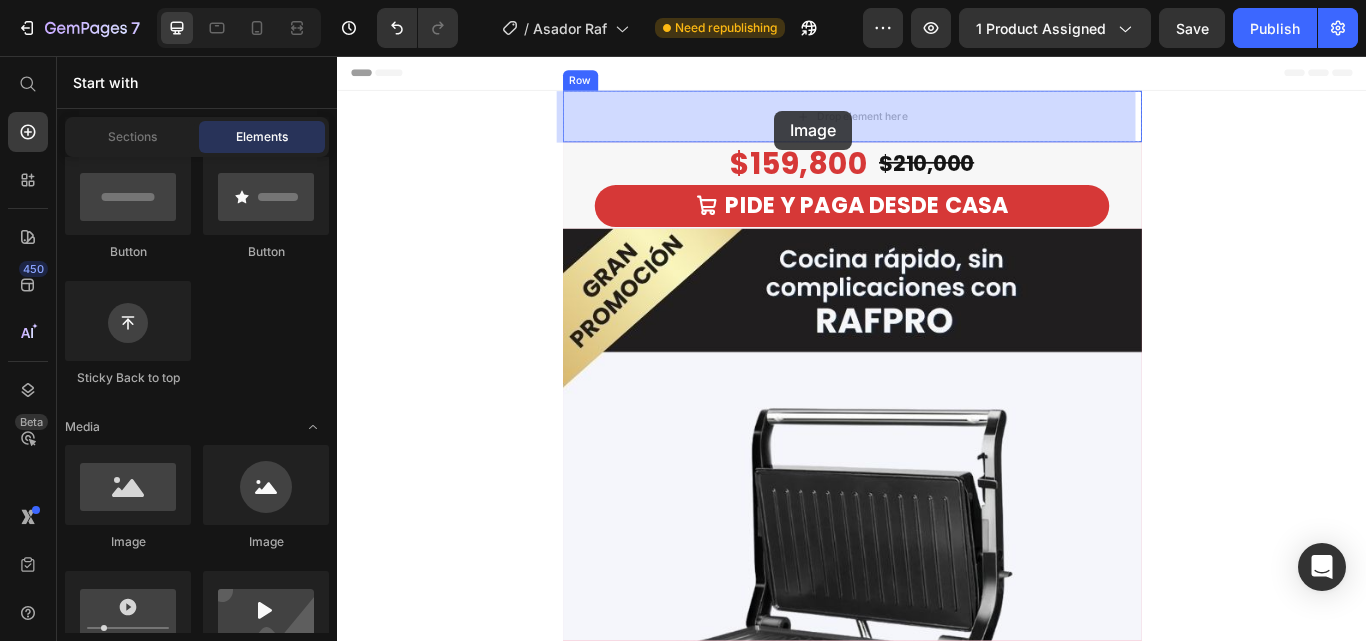drag, startPoint x: 484, startPoint y: 568, endPoint x: 839, endPoint y: 141, distance: 555.2963 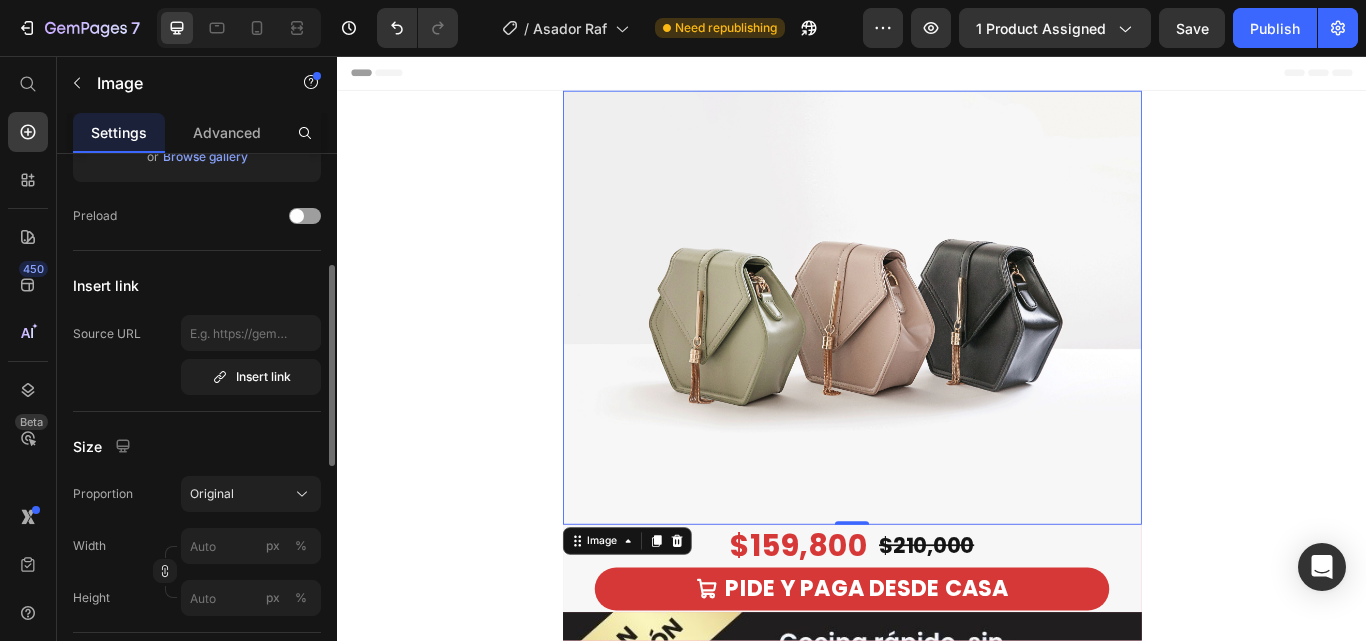scroll, scrollTop: 400, scrollLeft: 0, axis: vertical 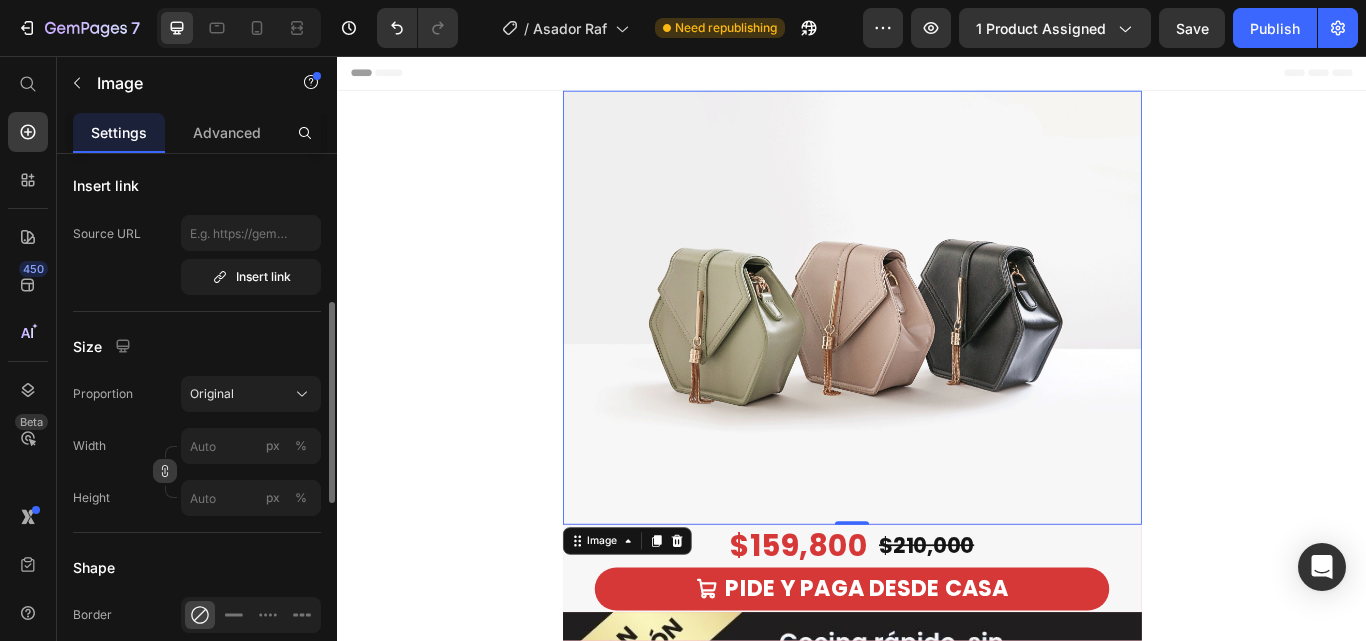 click 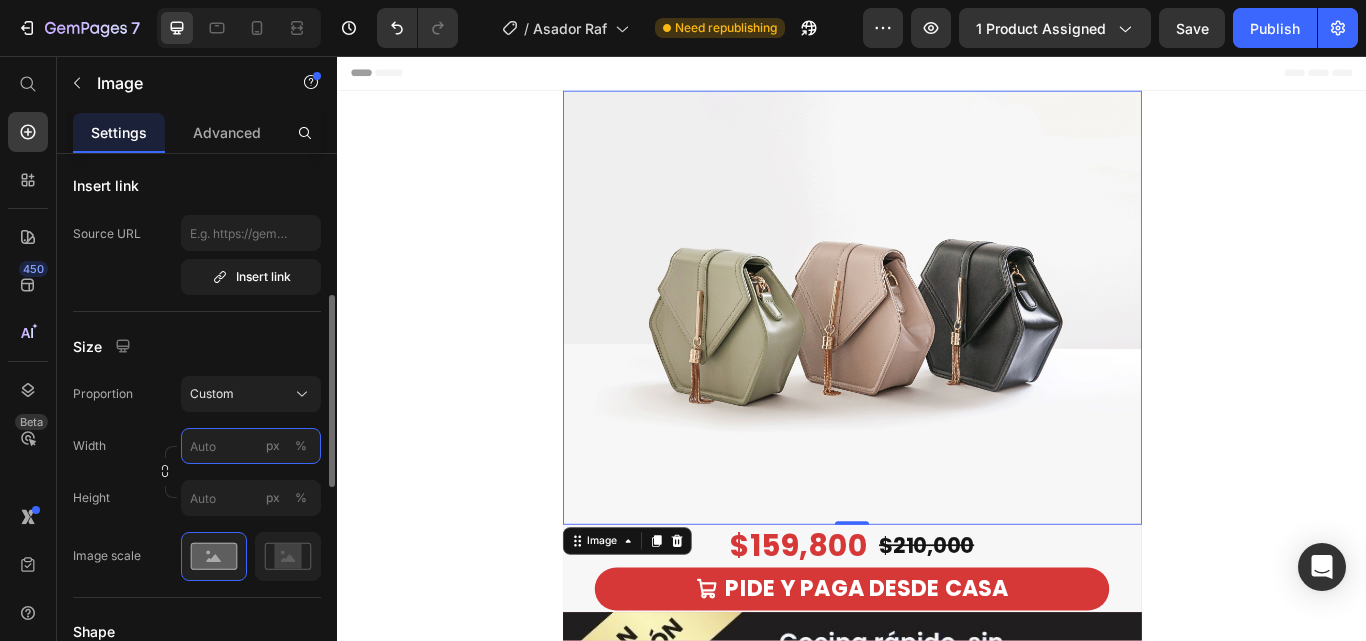click on "px %" at bounding box center [251, 446] 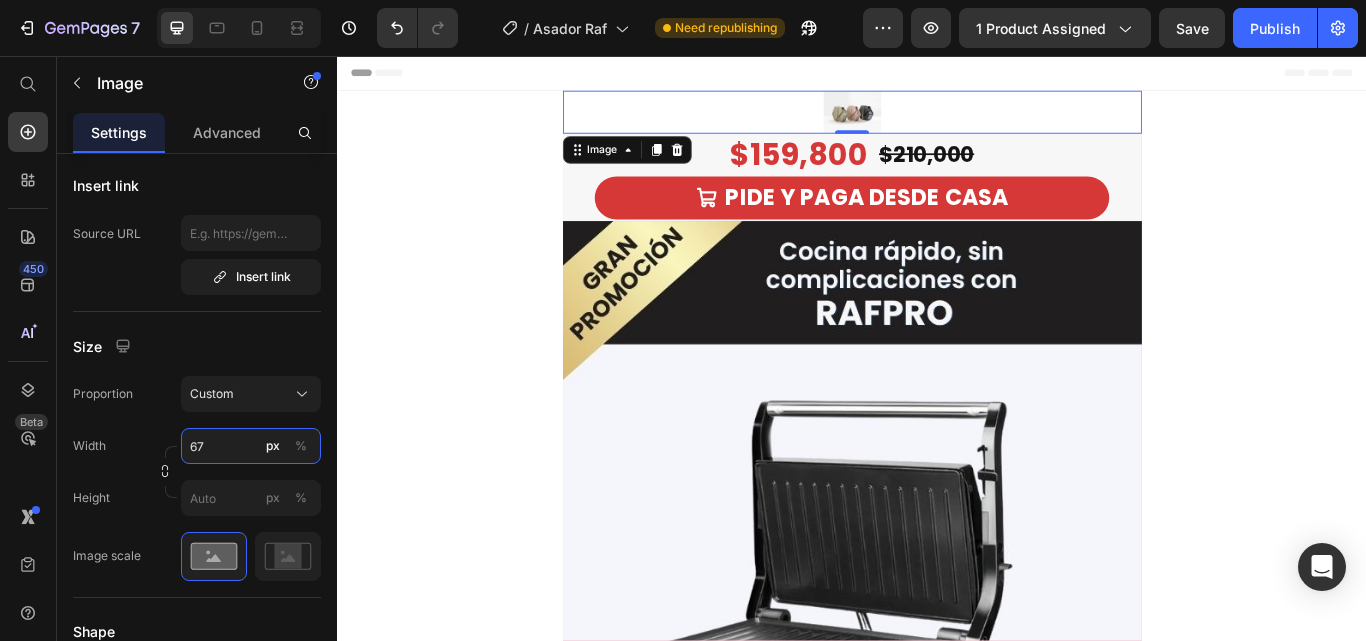 type on "675" 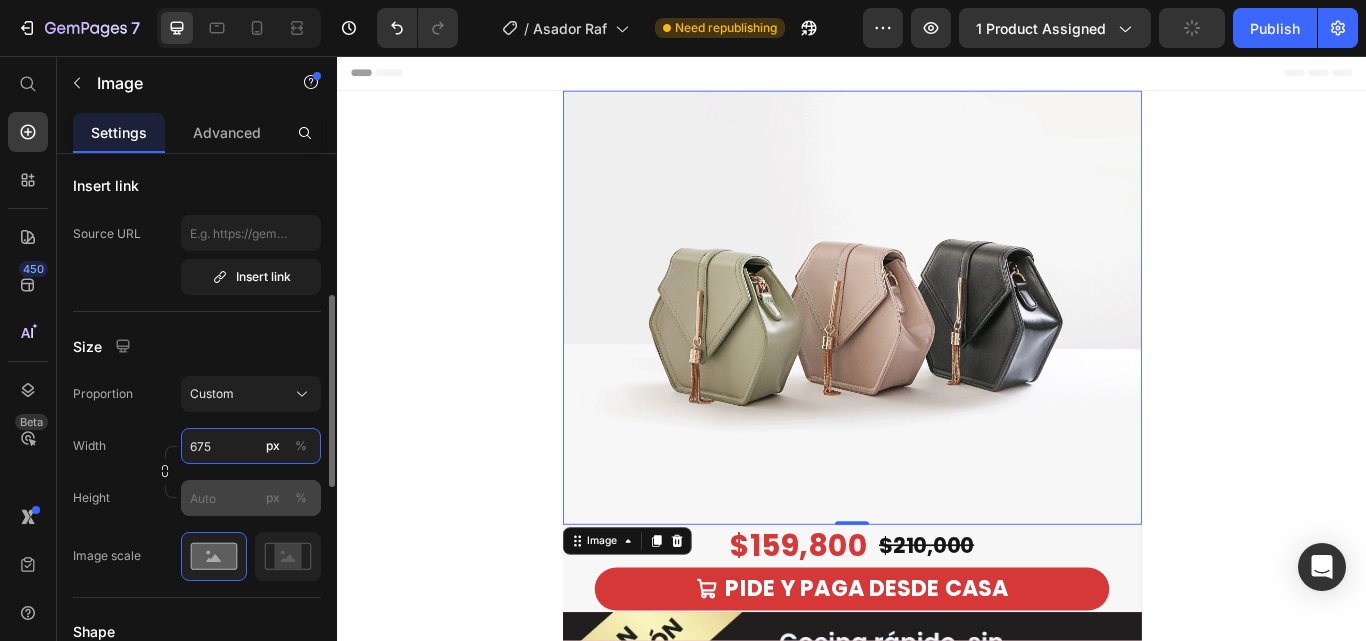 type 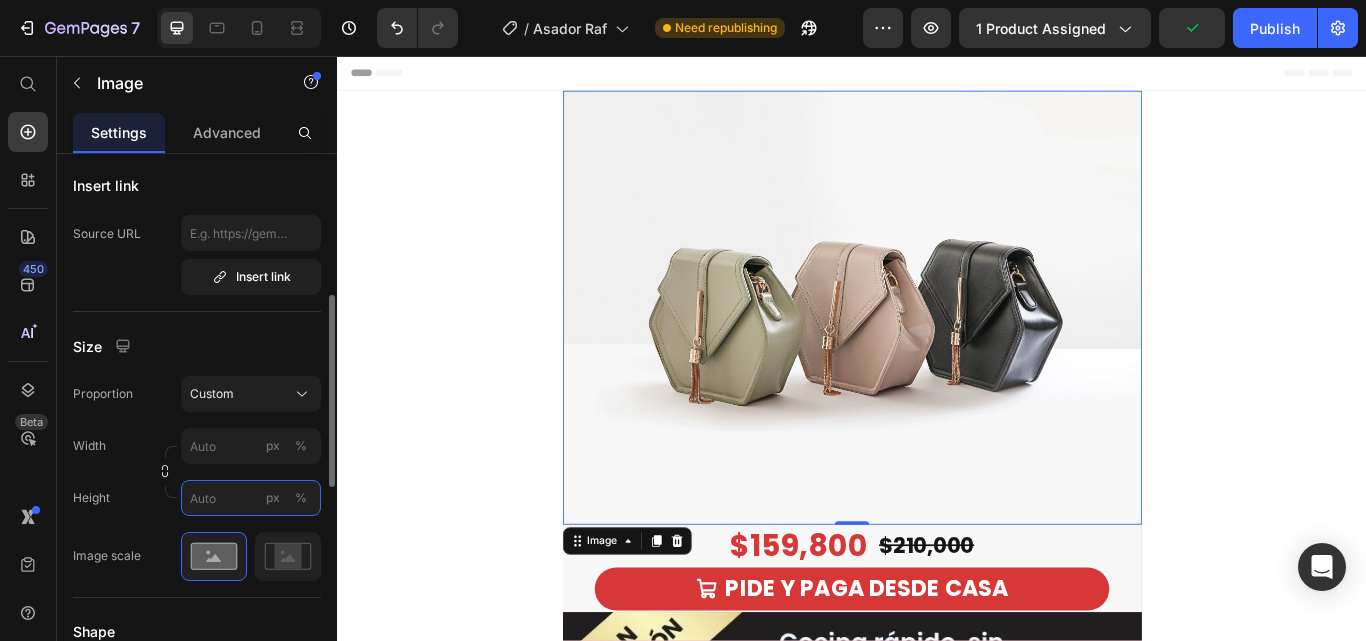 click on "px %" at bounding box center [251, 498] 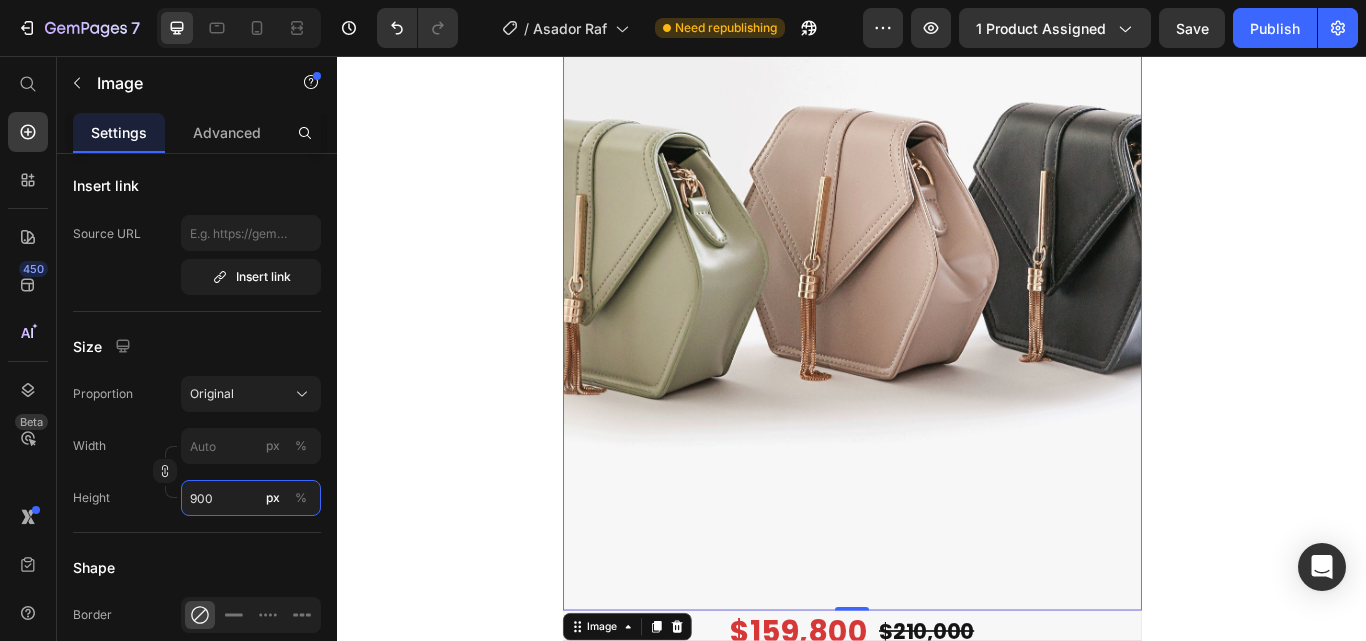 scroll, scrollTop: 300, scrollLeft: 0, axis: vertical 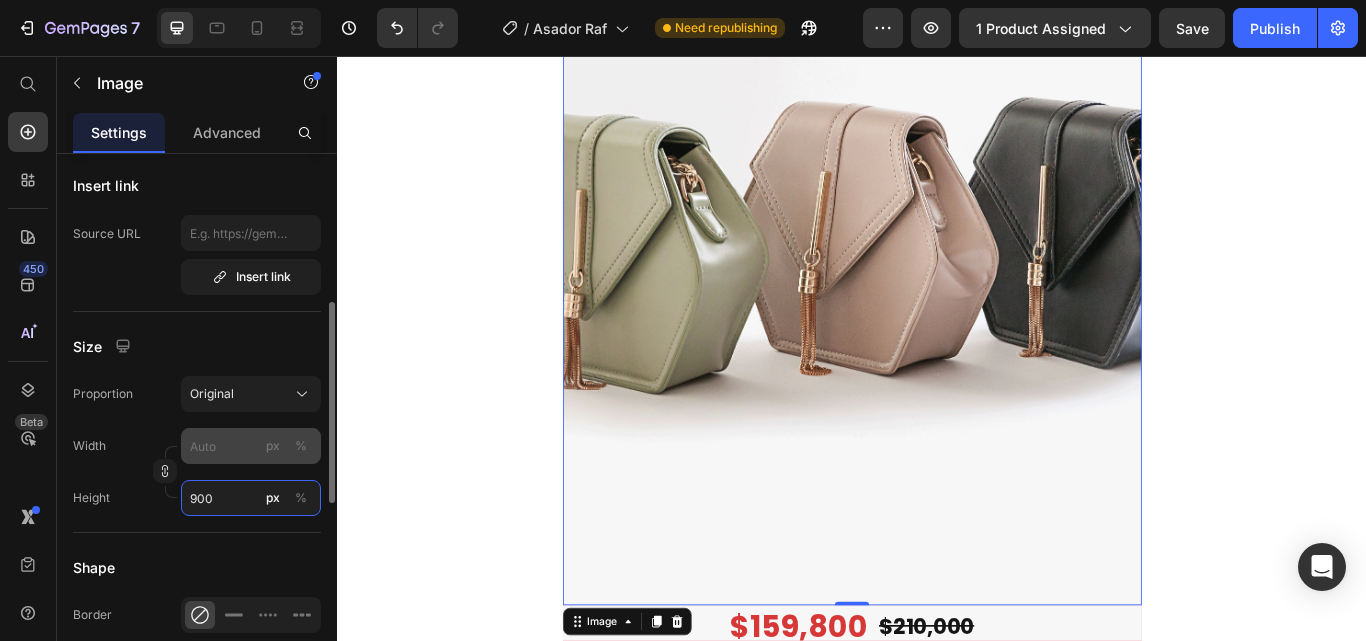type on "900" 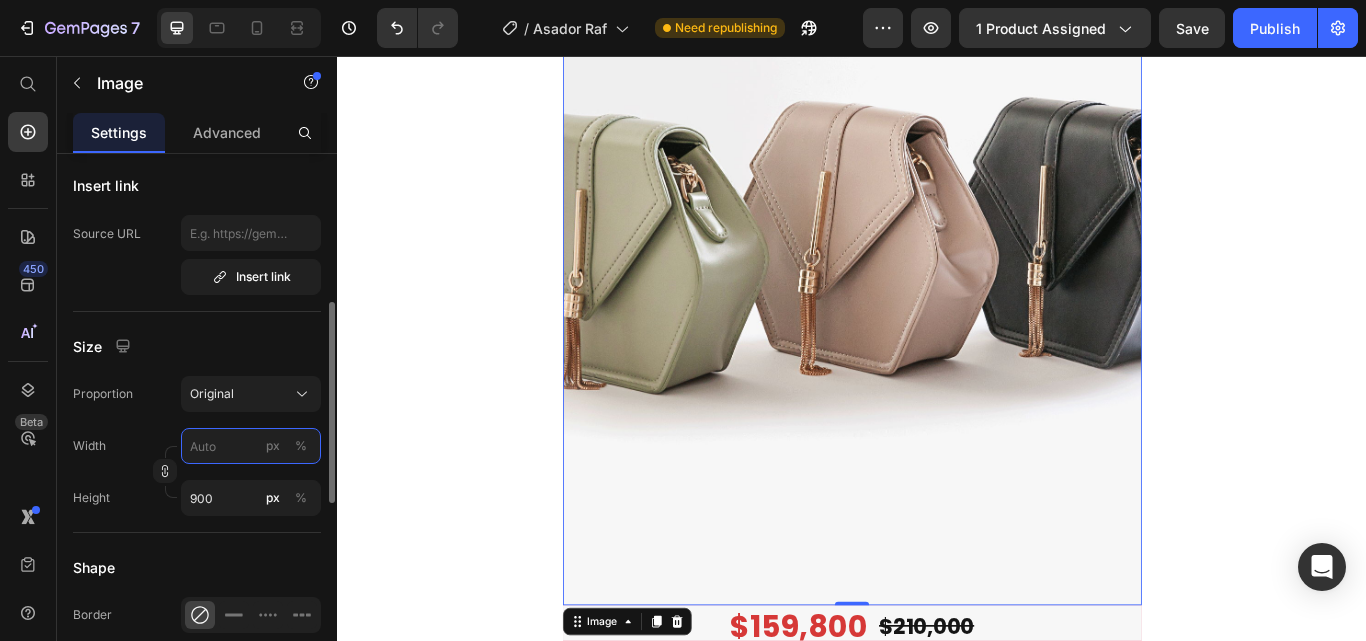 click on "px %" at bounding box center (251, 446) 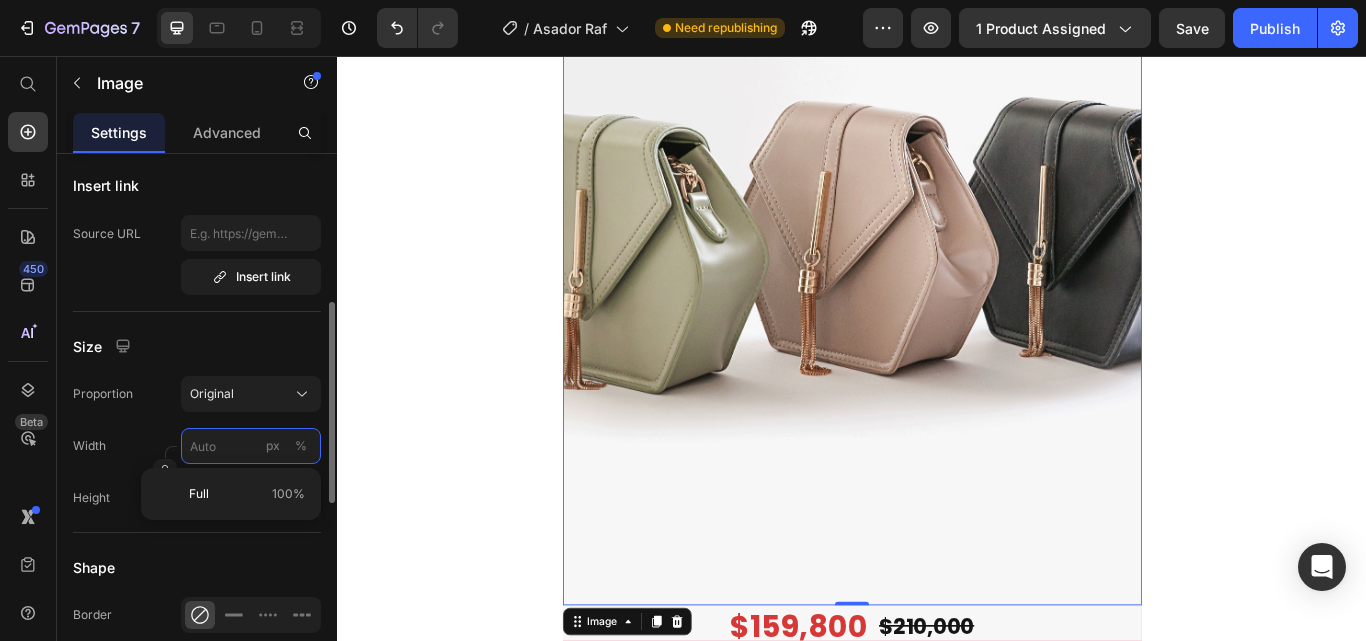 type on "6" 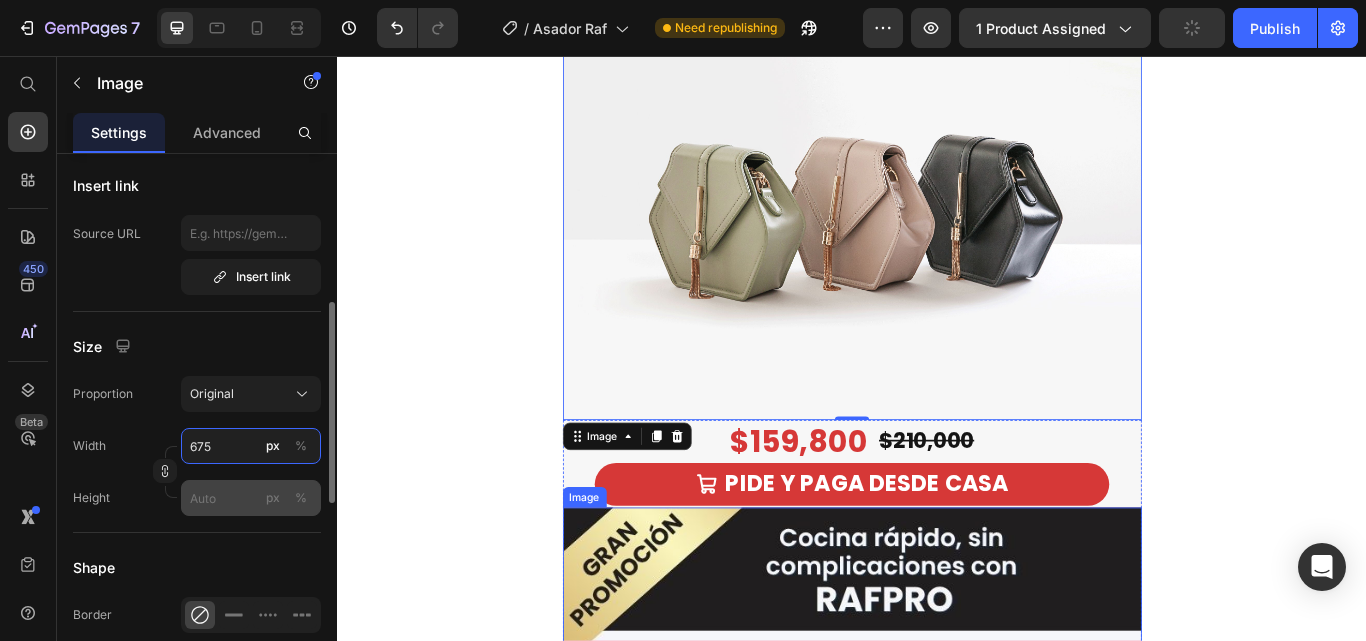 scroll, scrollTop: 200, scrollLeft: 0, axis: vertical 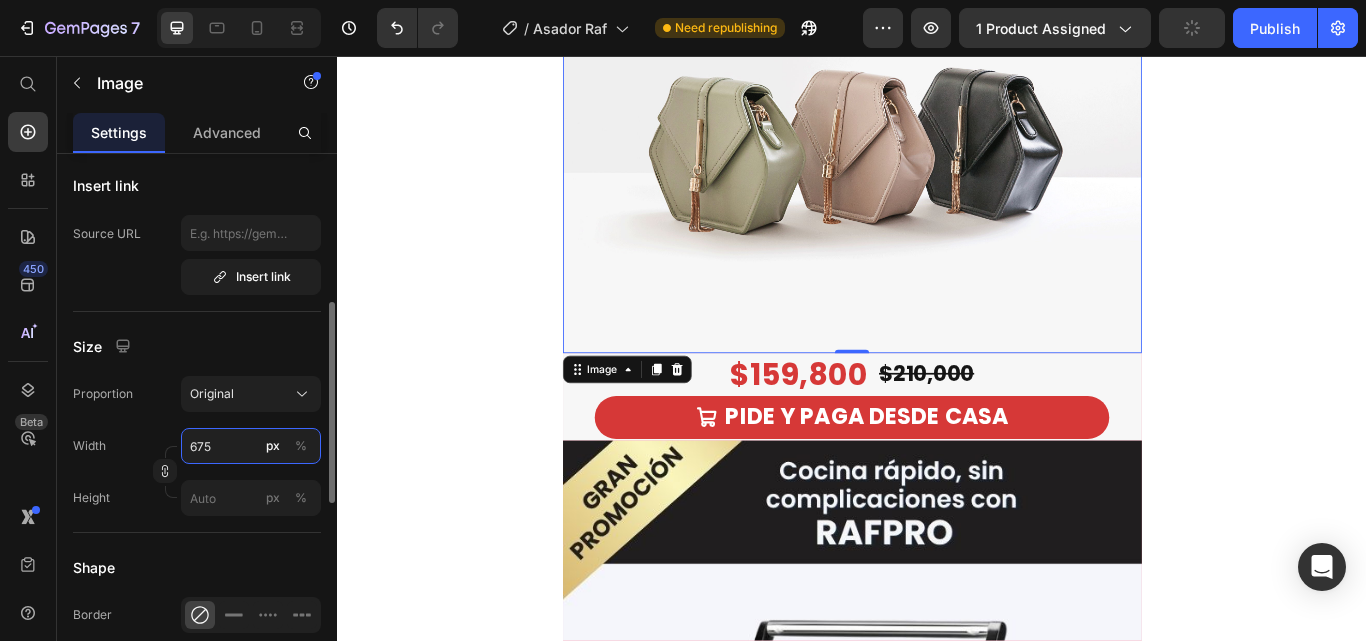 type on "675" 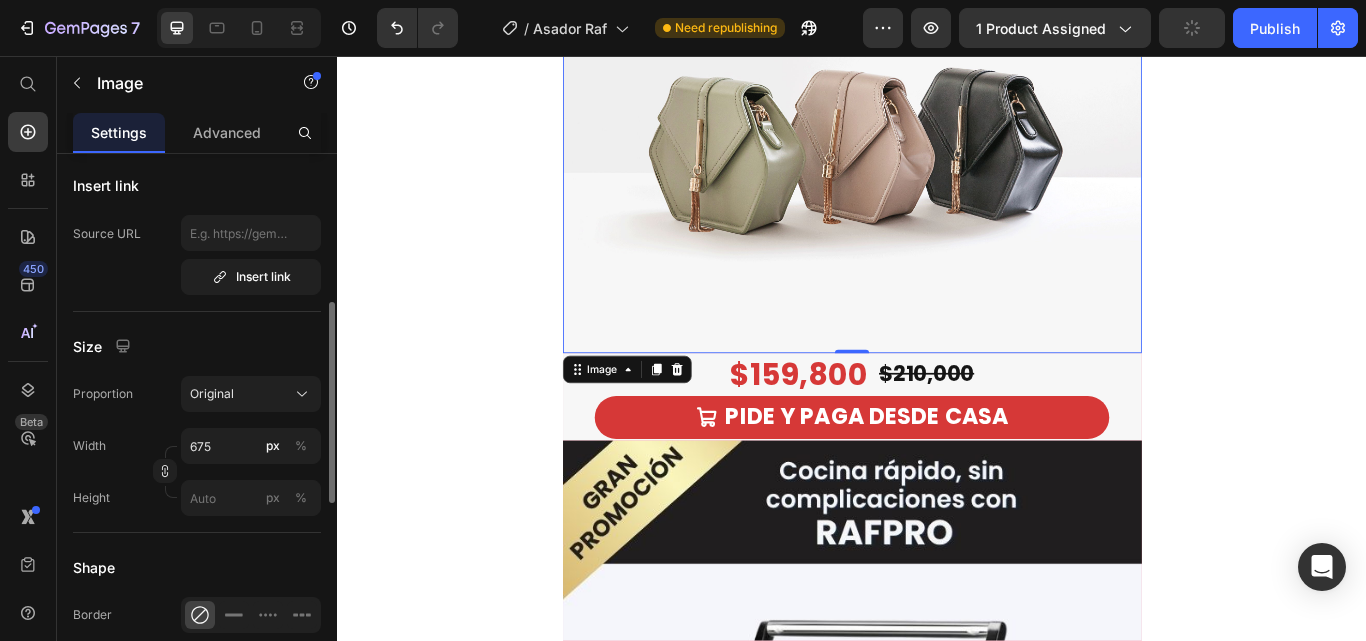 click on "Width 675 px % Height px %" 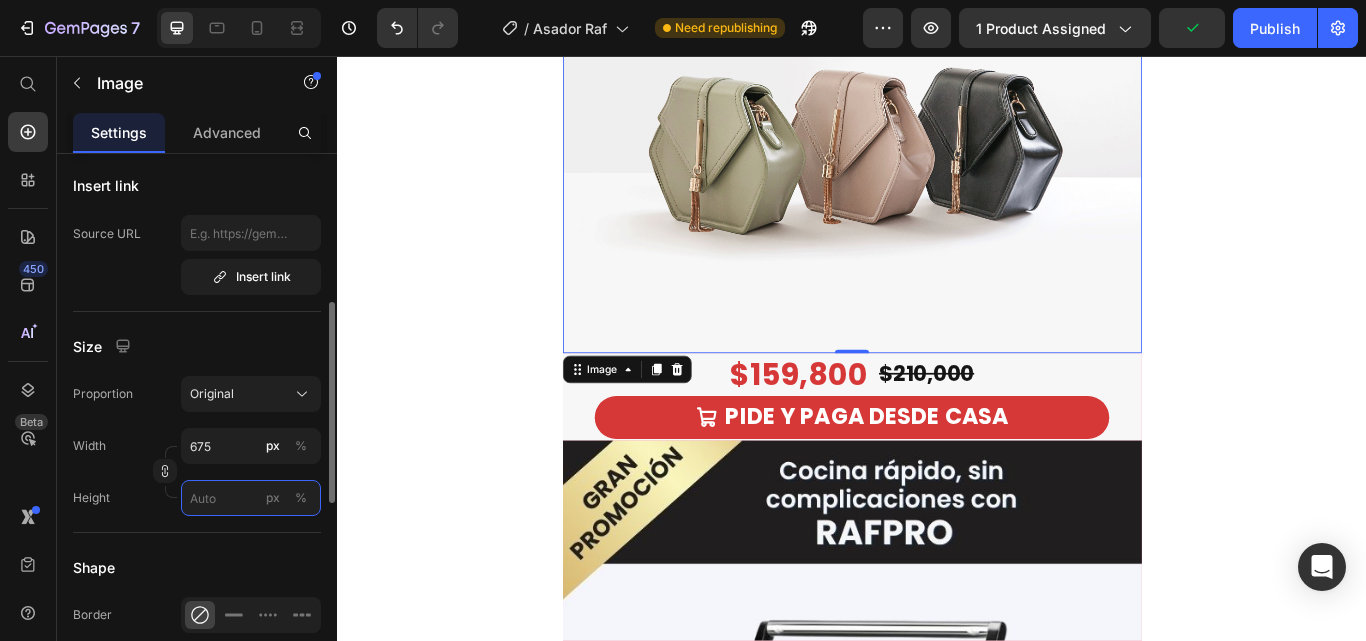 click on "px %" at bounding box center [251, 498] 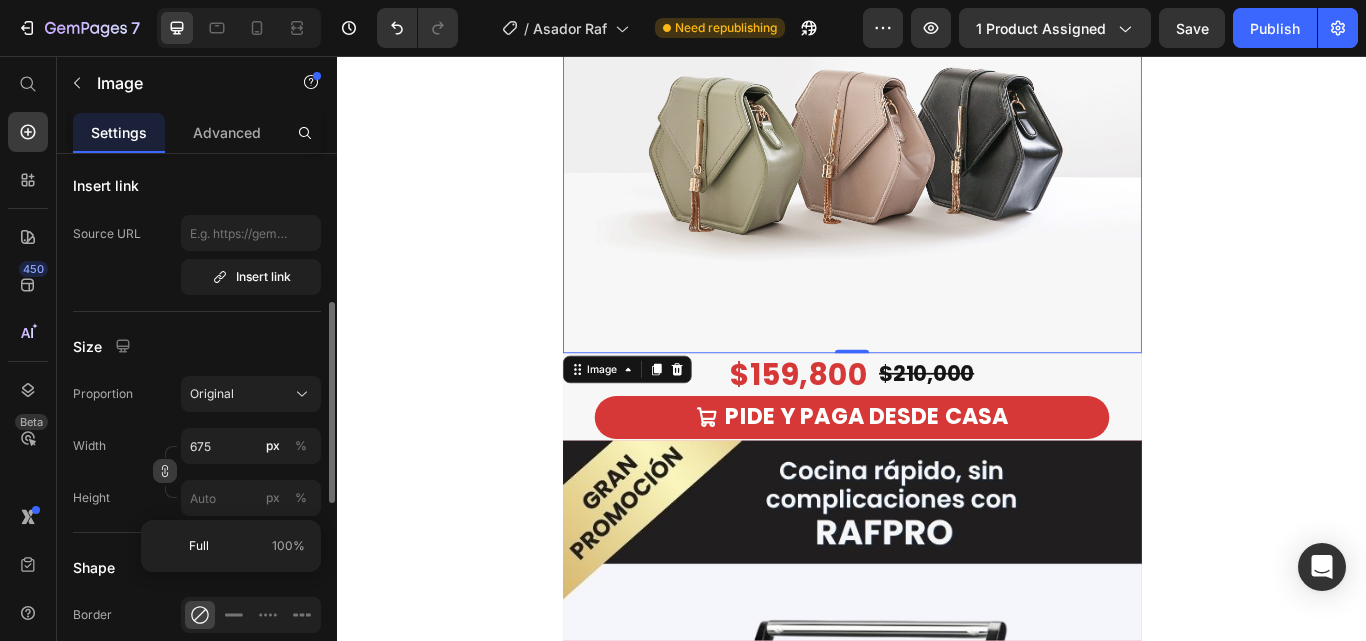 click 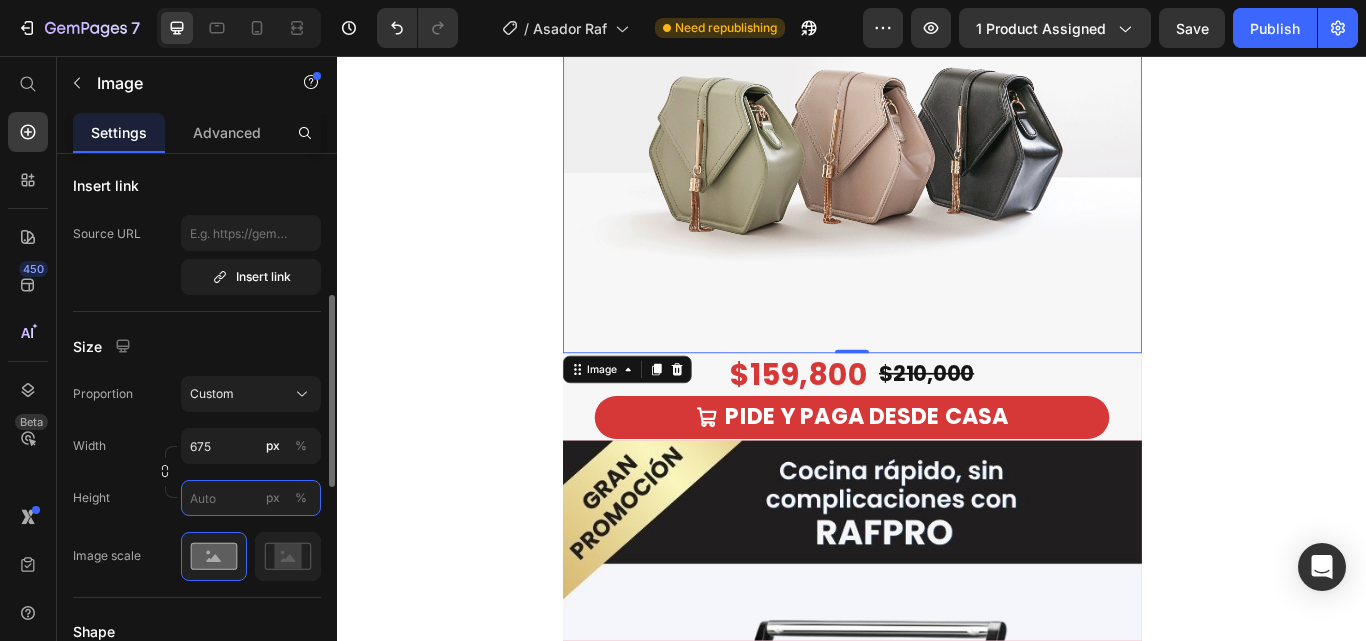 click on "px %" at bounding box center (251, 498) 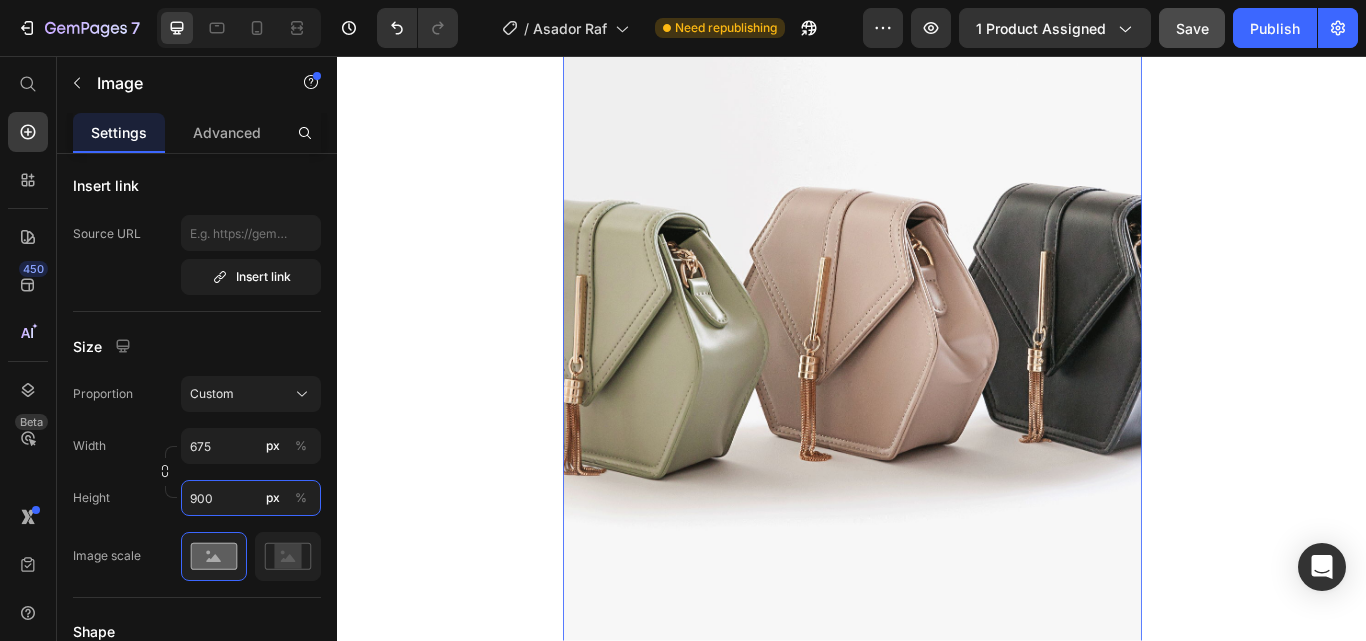 type on "900" 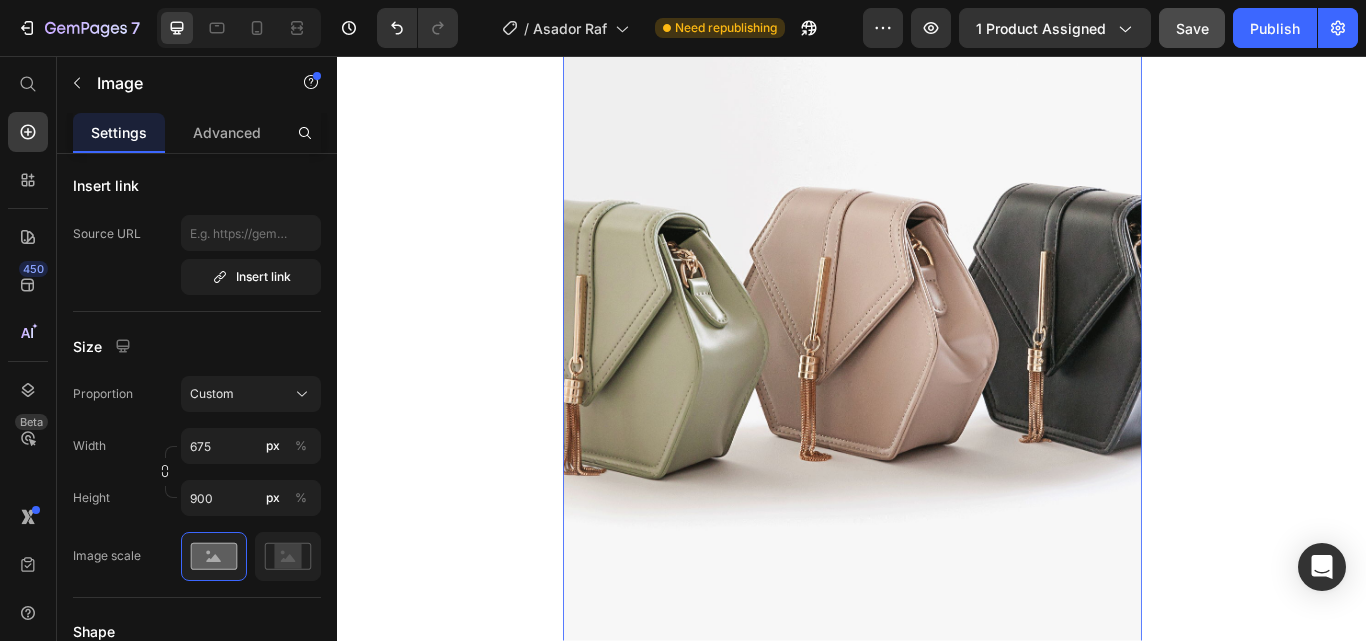click on "Save" at bounding box center [1192, 28] 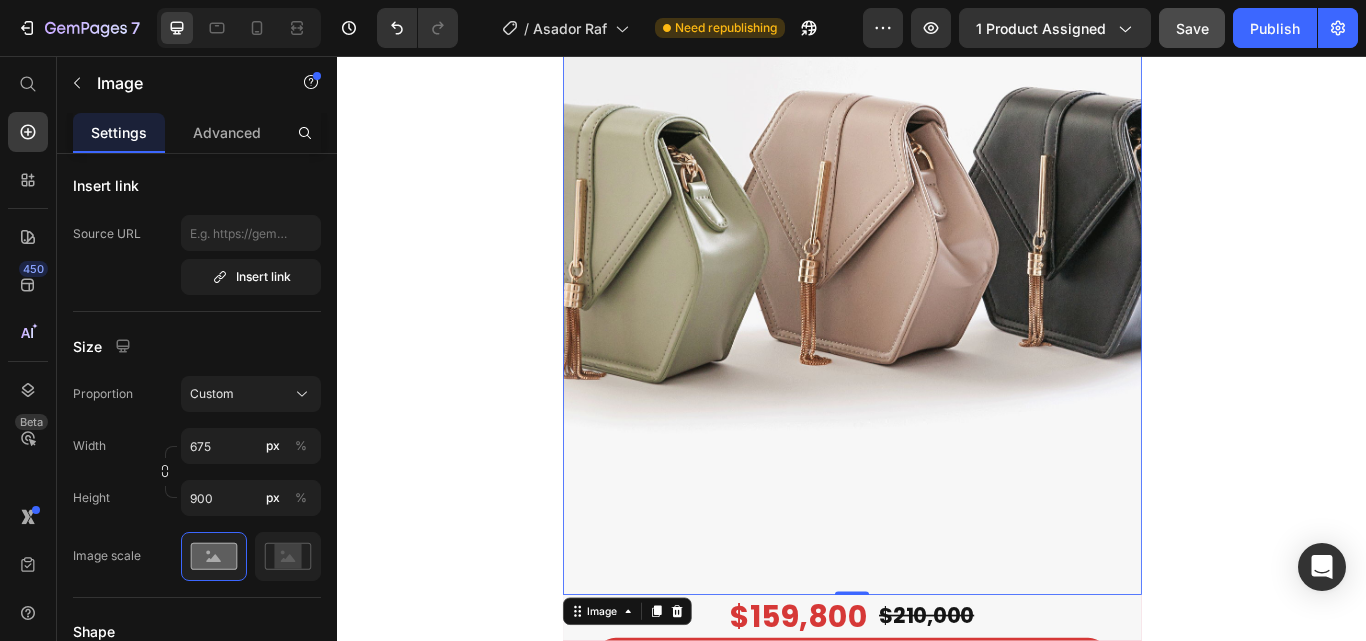 scroll, scrollTop: 300, scrollLeft: 0, axis: vertical 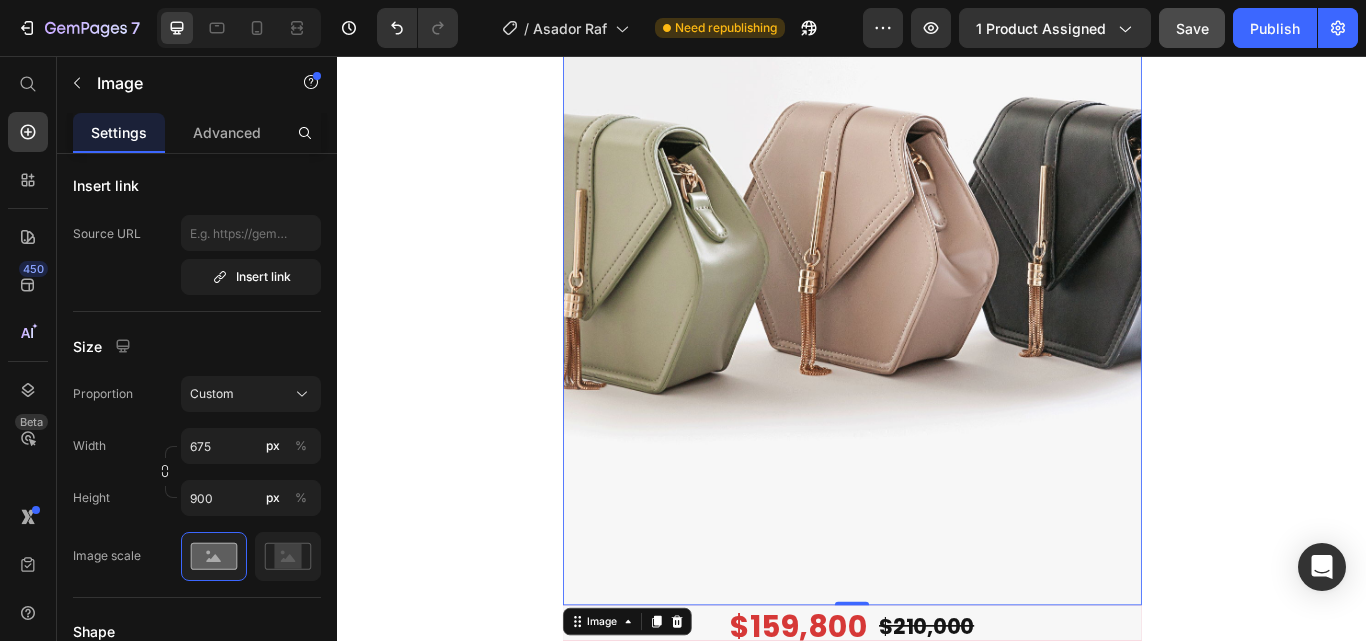 click at bounding box center [937, 247] 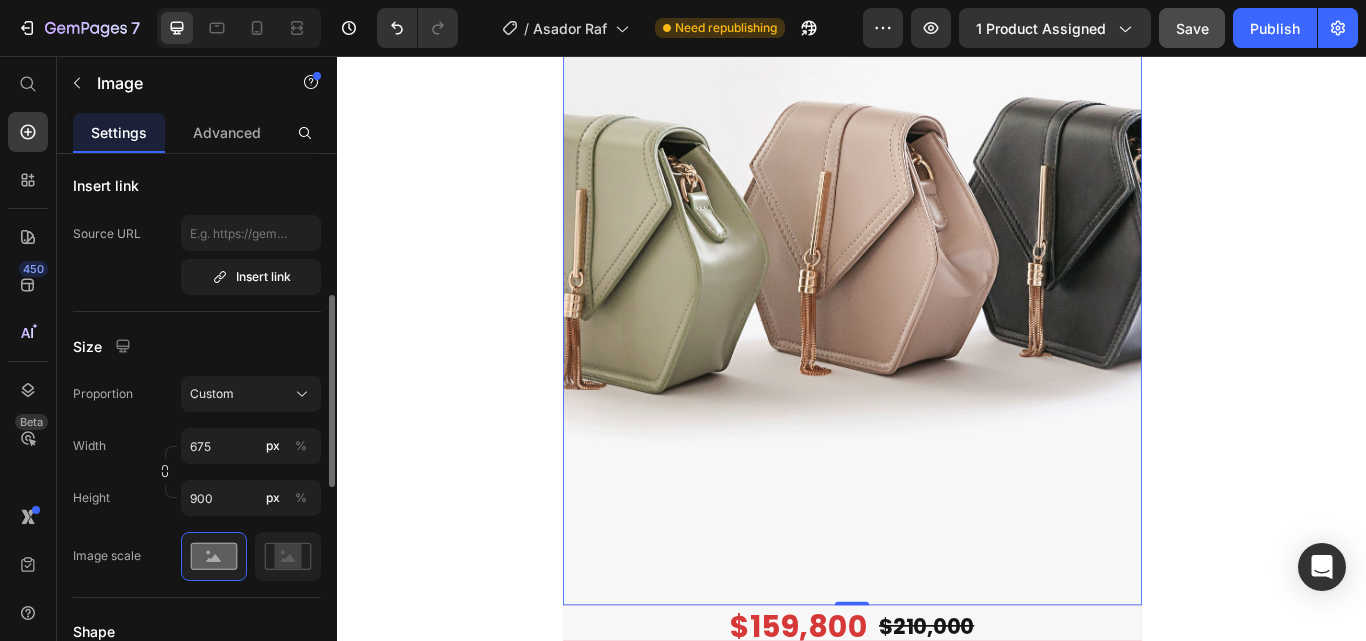 scroll, scrollTop: 0, scrollLeft: 0, axis: both 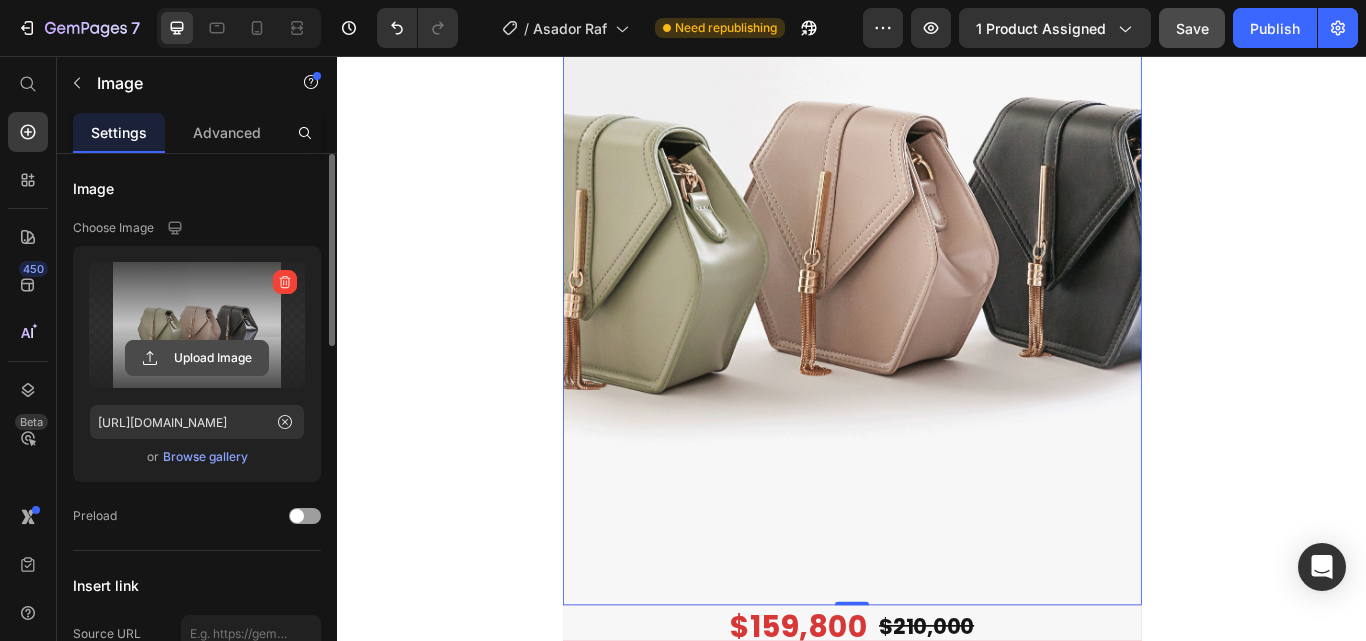 click 